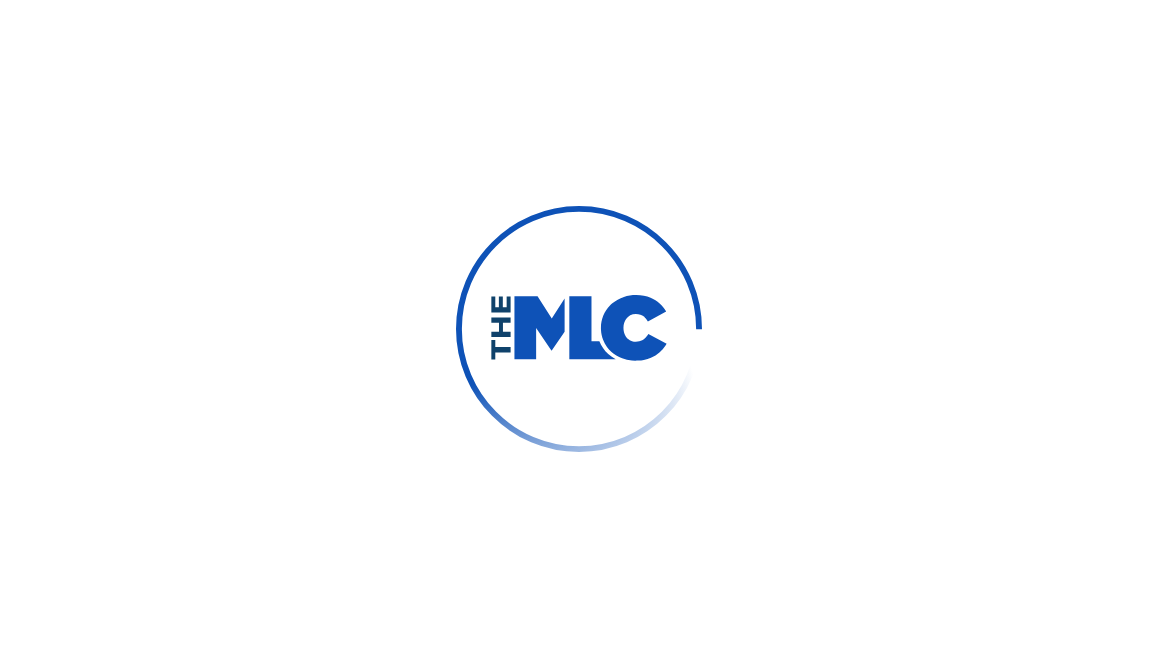 scroll, scrollTop: 0, scrollLeft: 0, axis: both 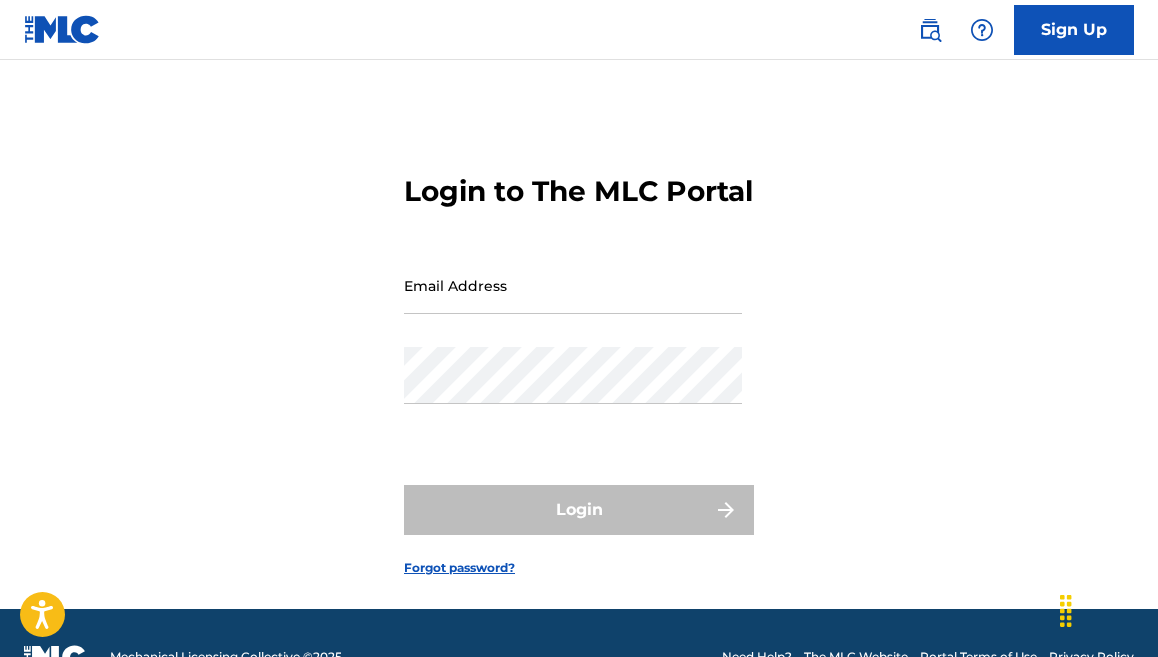 click on "Email Address" at bounding box center [573, 285] 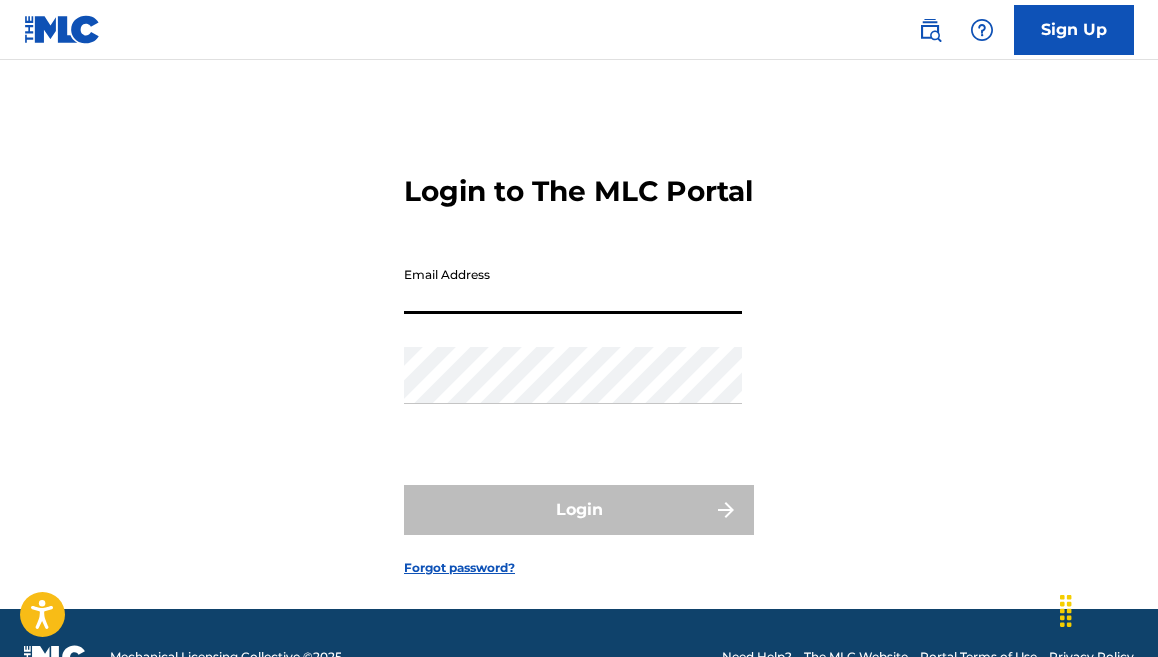 click 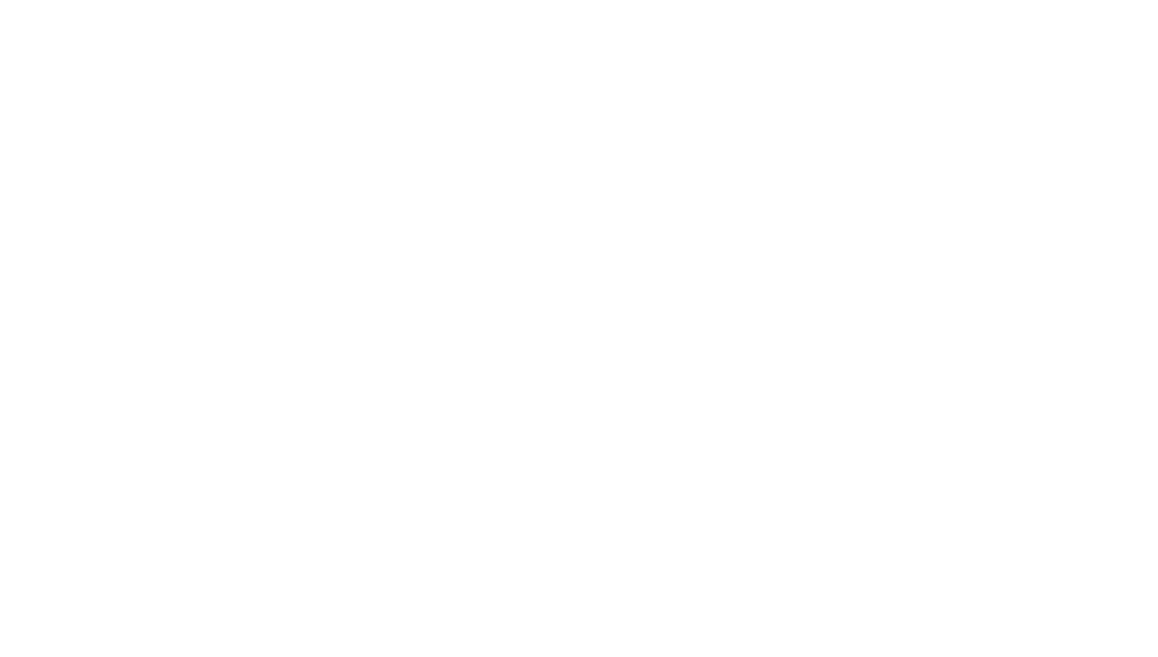 scroll, scrollTop: 0, scrollLeft: 0, axis: both 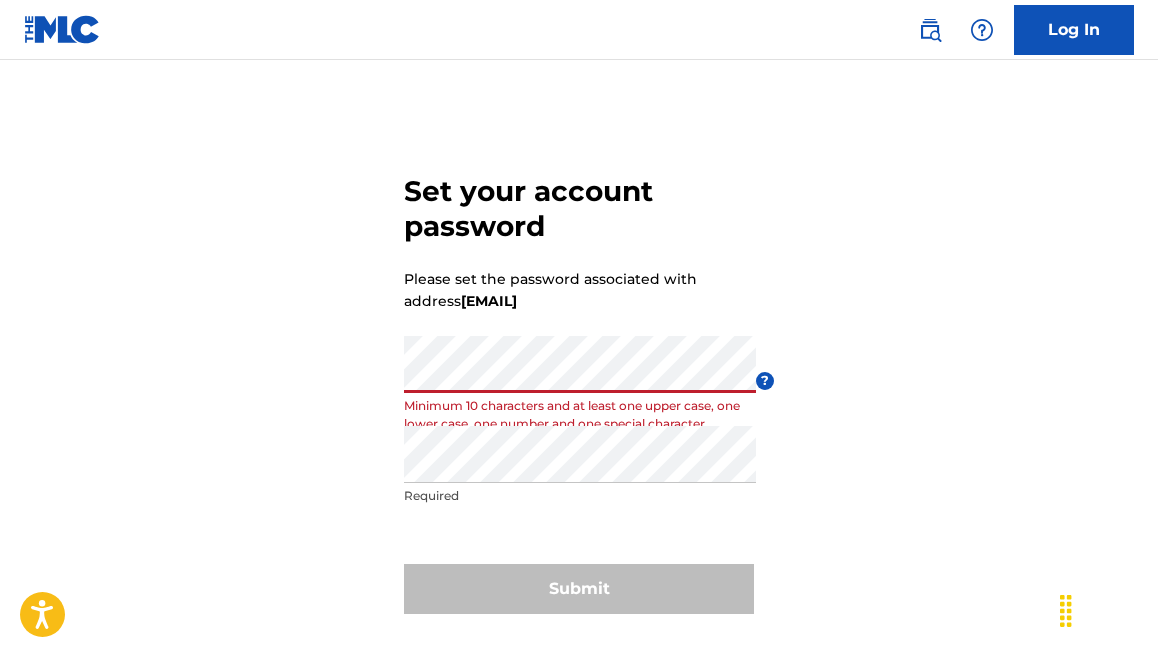 click on "Set your account password Please set the password associated with address [EMAIL] Password Minimum 10 characters and at least one upper case, one lower case, one number and one special character ? Re enter password Required Submit" at bounding box center [579, 390] 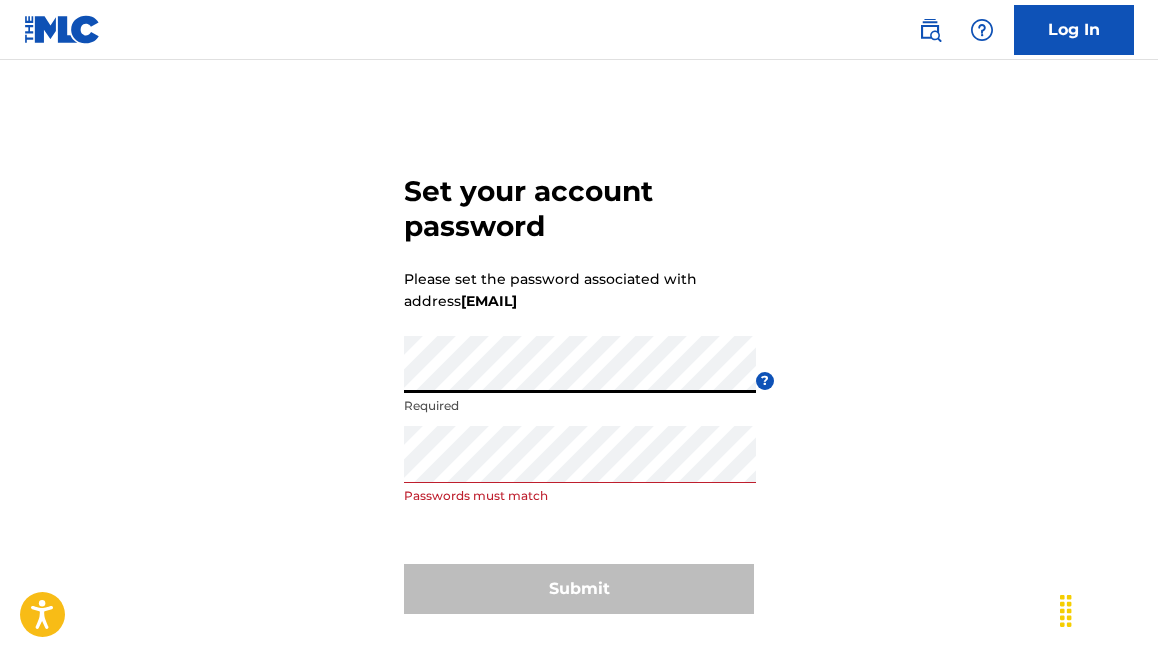 click on "Set your account password Please set the password associated with address [EMAIL] Password Required ? Re enter password Passwords must match Submit" at bounding box center [579, 390] 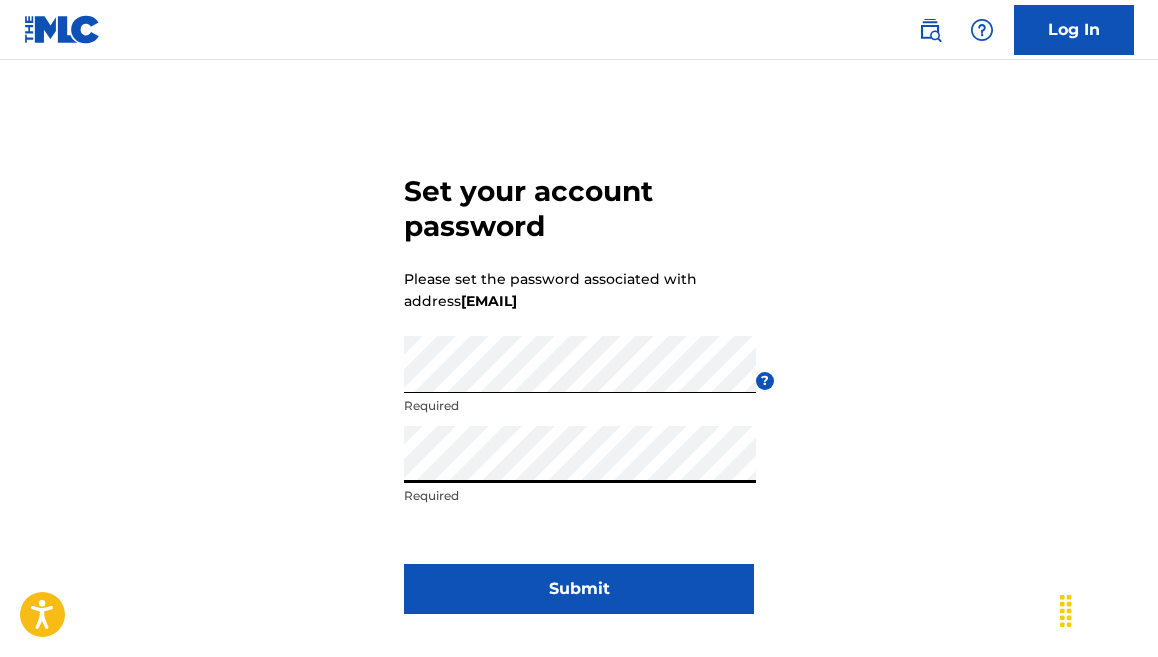click on "Submit" at bounding box center (579, 589) 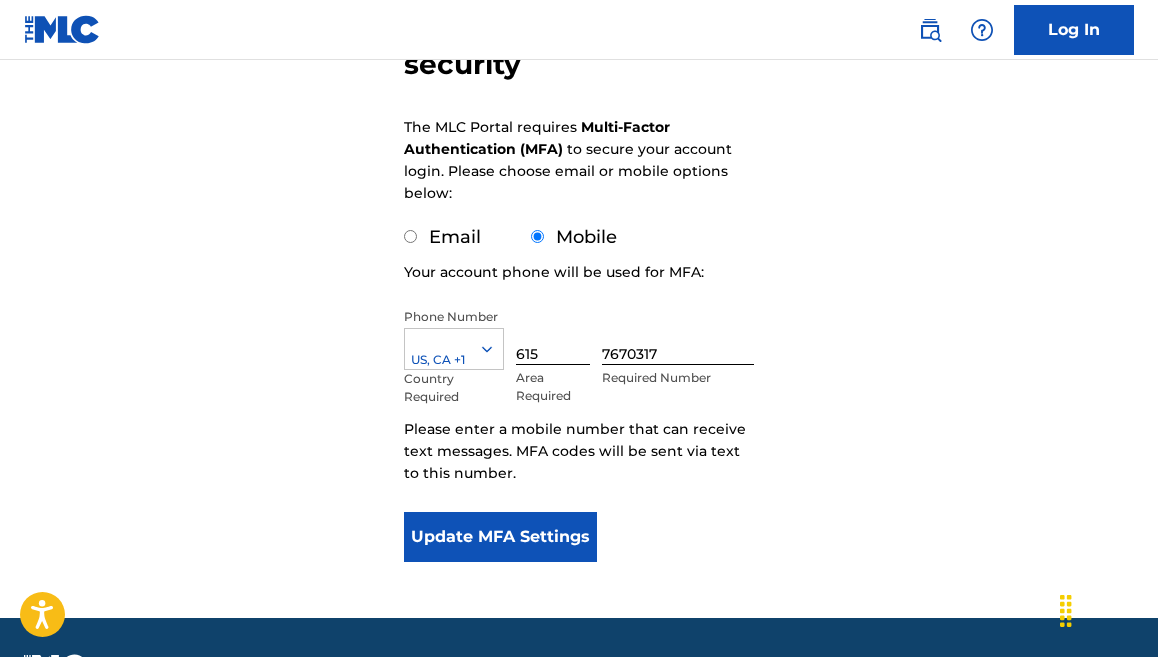 scroll, scrollTop: 263, scrollLeft: 0, axis: vertical 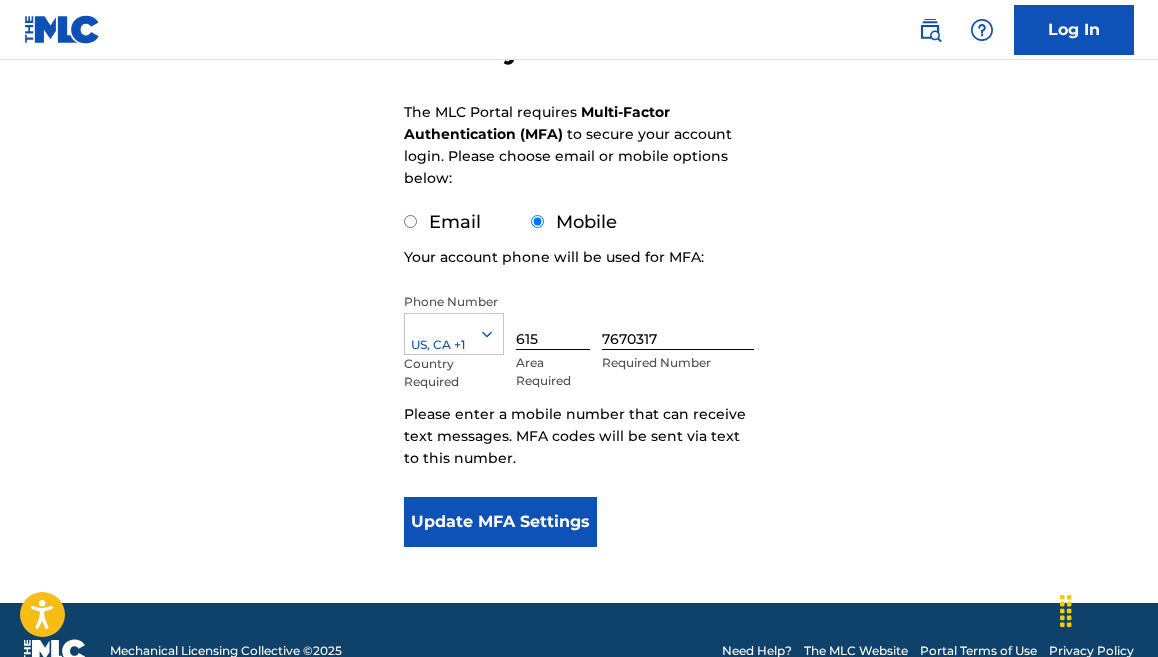 click on "Update MFA Settings" at bounding box center [500, 522] 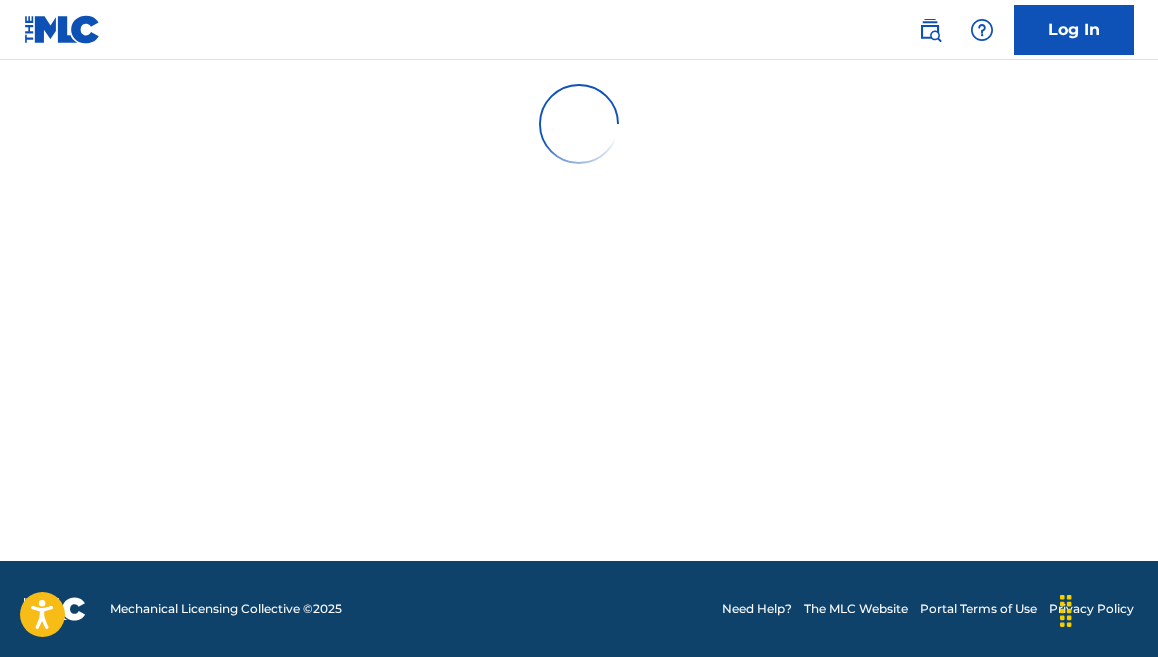 scroll, scrollTop: 0, scrollLeft: 0, axis: both 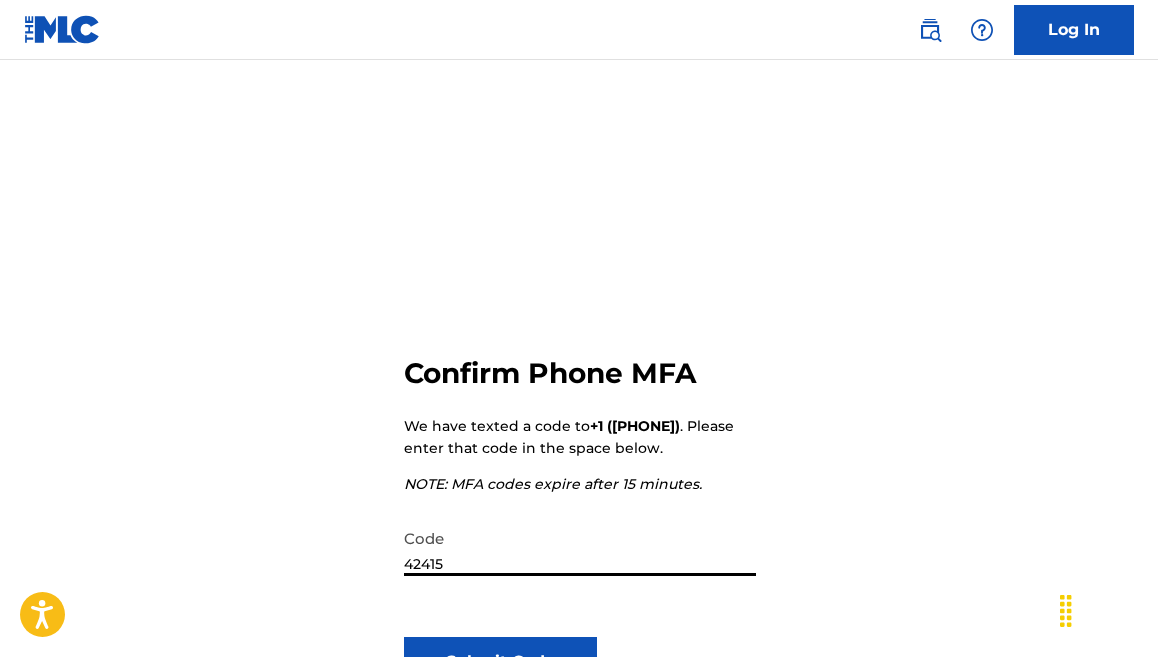 type on "424157" 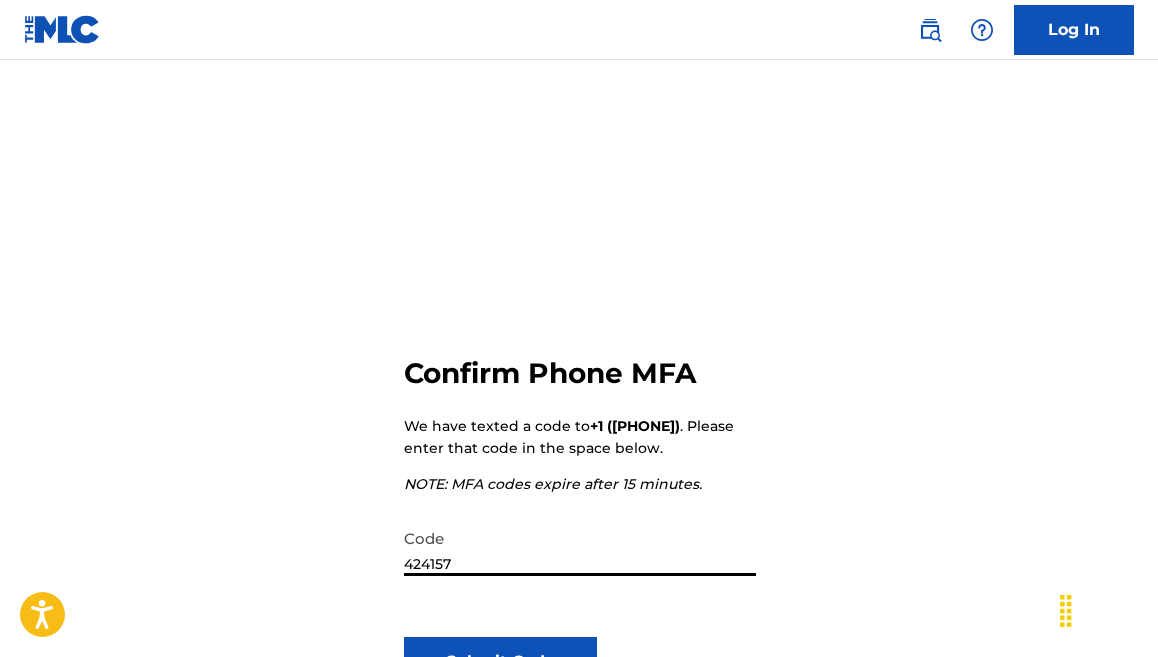 click on "Submit Code" at bounding box center [500, 662] 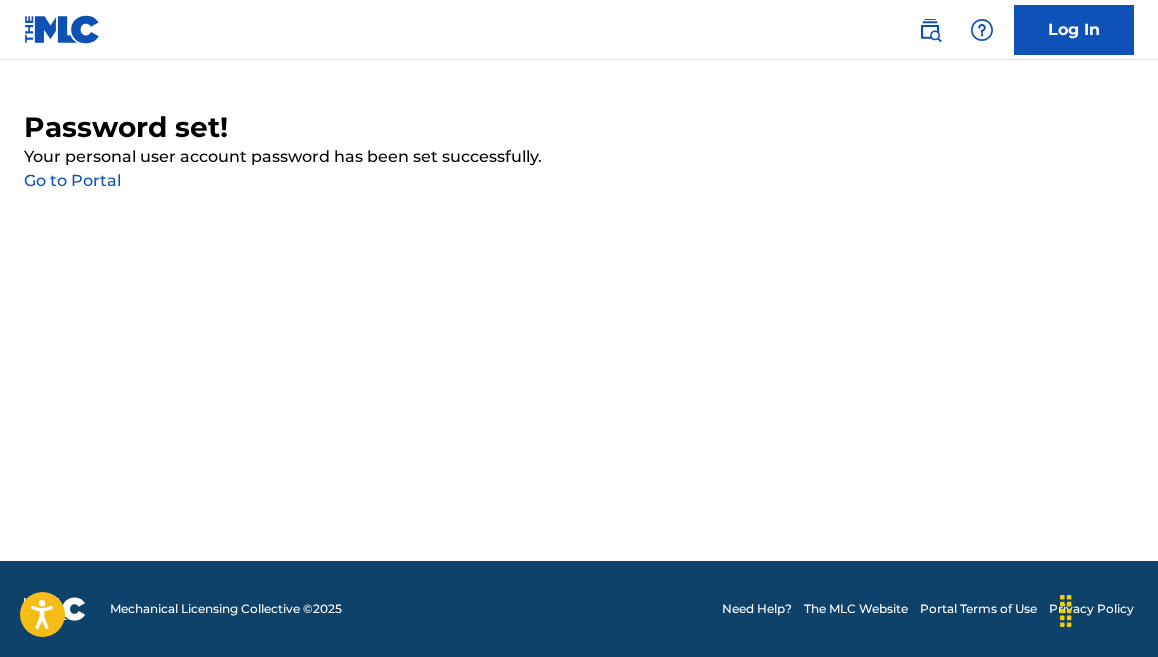 click on "Go to Portal" at bounding box center (72, 180) 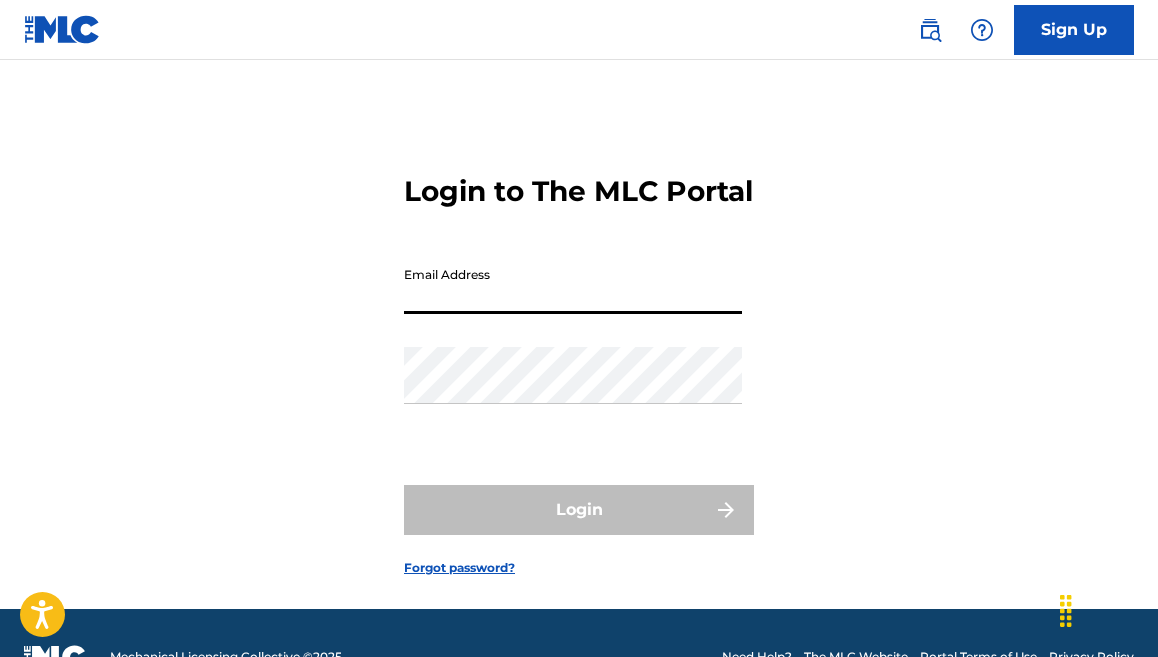 click on "Email Address" at bounding box center [573, 285] 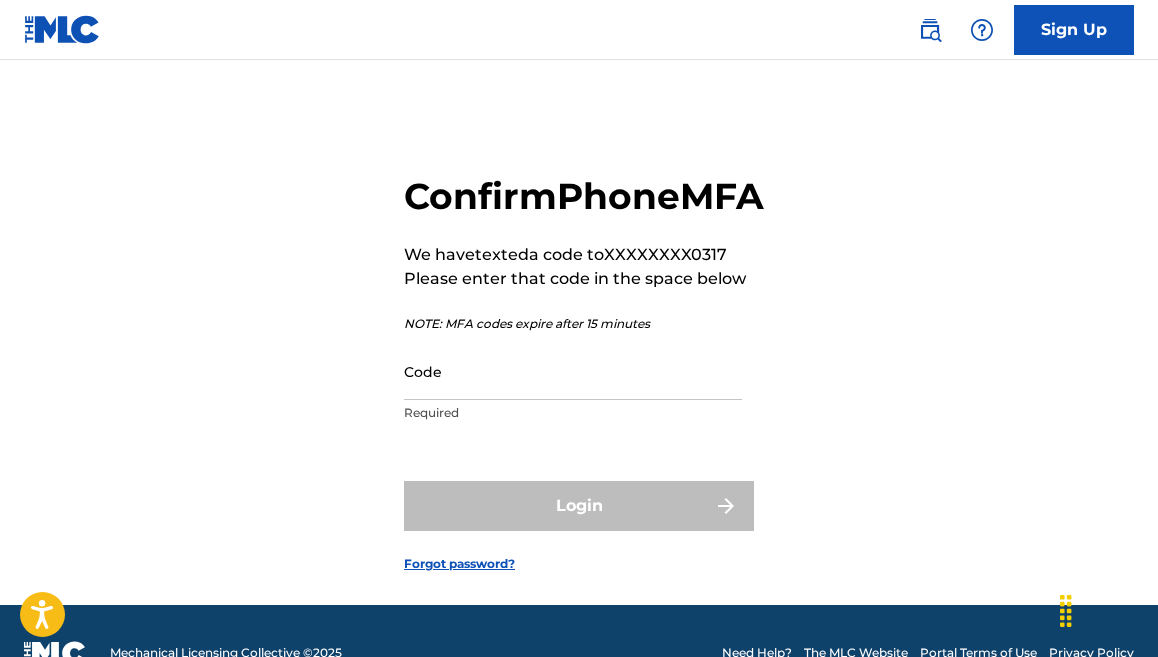 click on "Code" at bounding box center [573, 371] 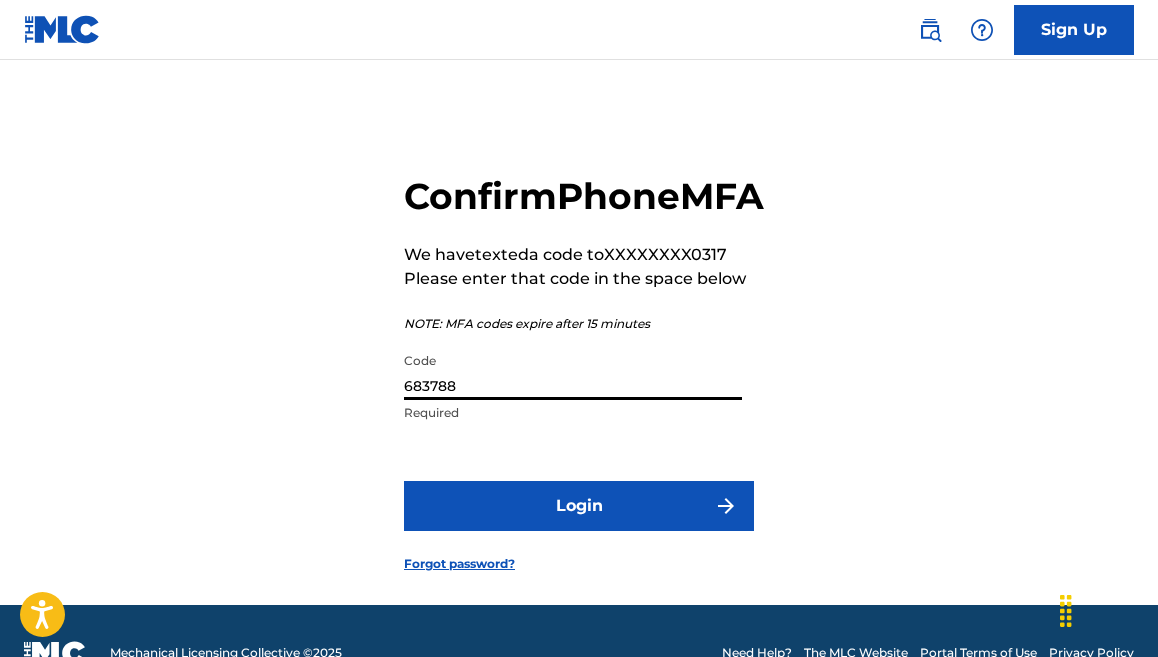type on "683788" 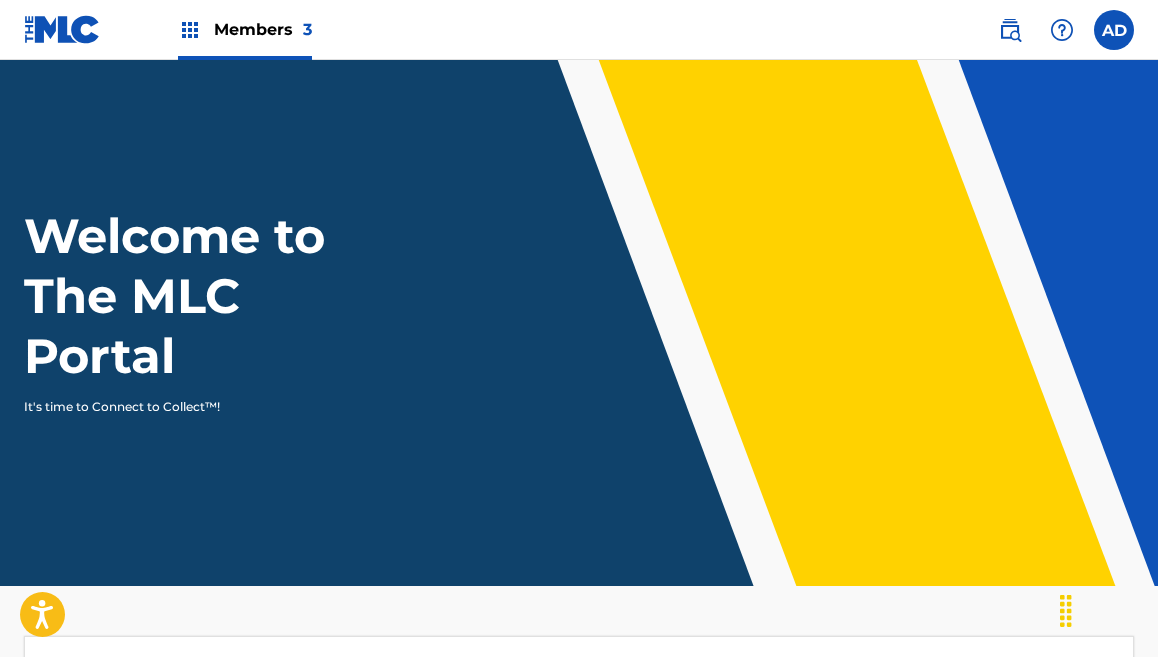 scroll, scrollTop: 0, scrollLeft: 0, axis: both 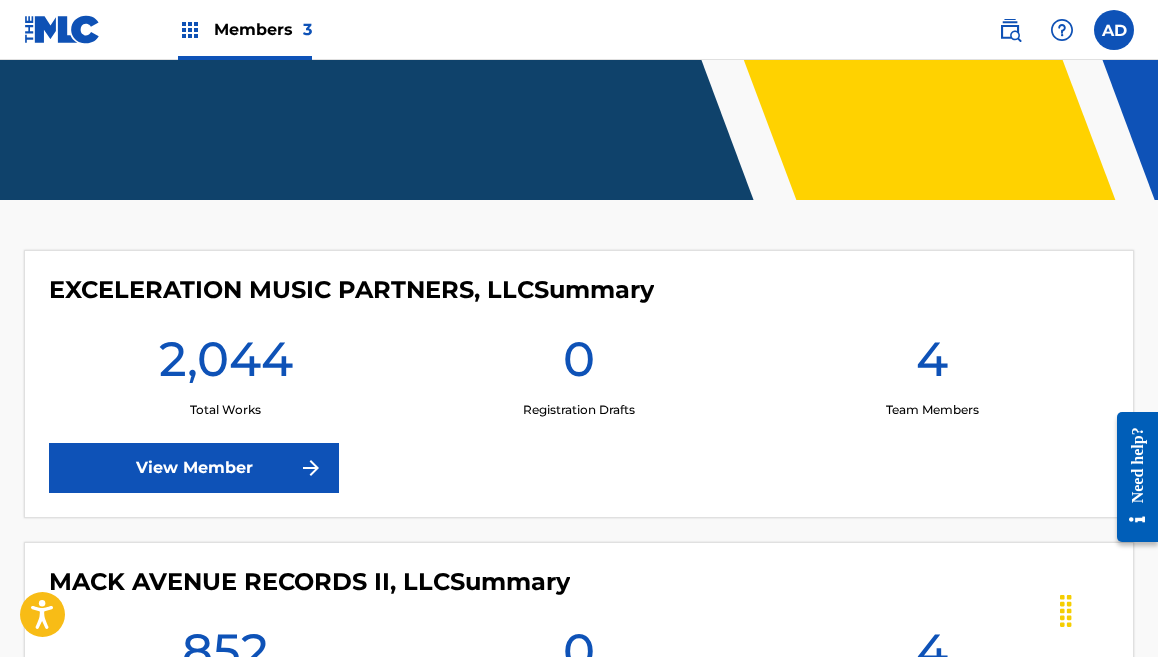 click on "MACK AVENUE RECORDS II, LLC Summary" at bounding box center (309, 582) 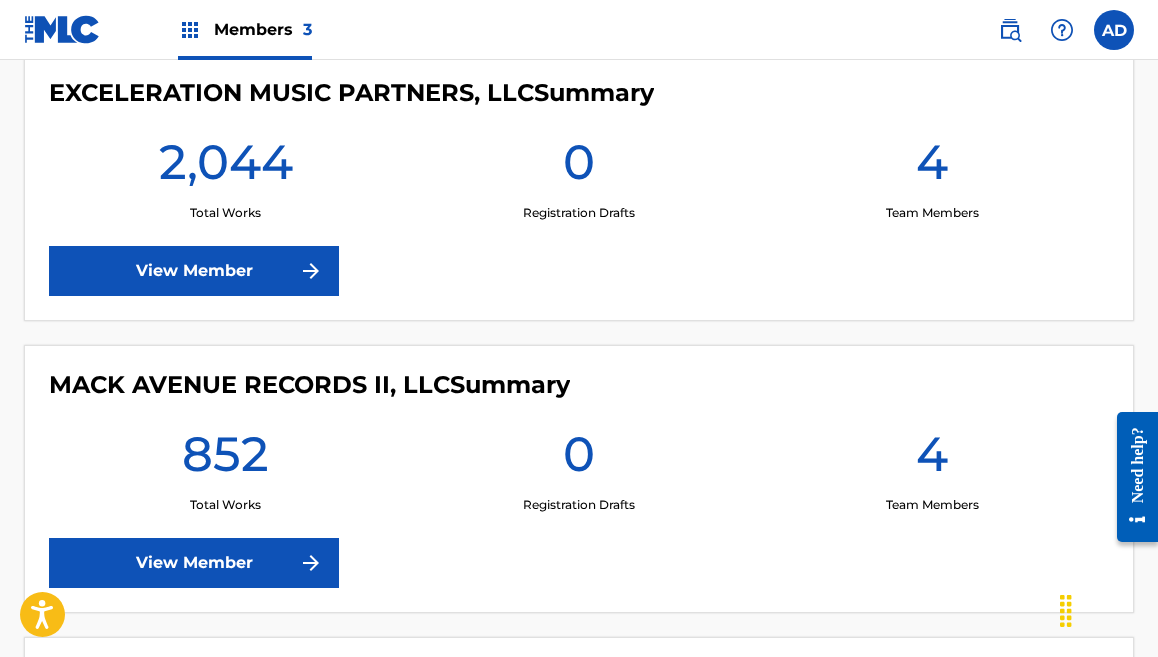 scroll, scrollTop: 586, scrollLeft: 0, axis: vertical 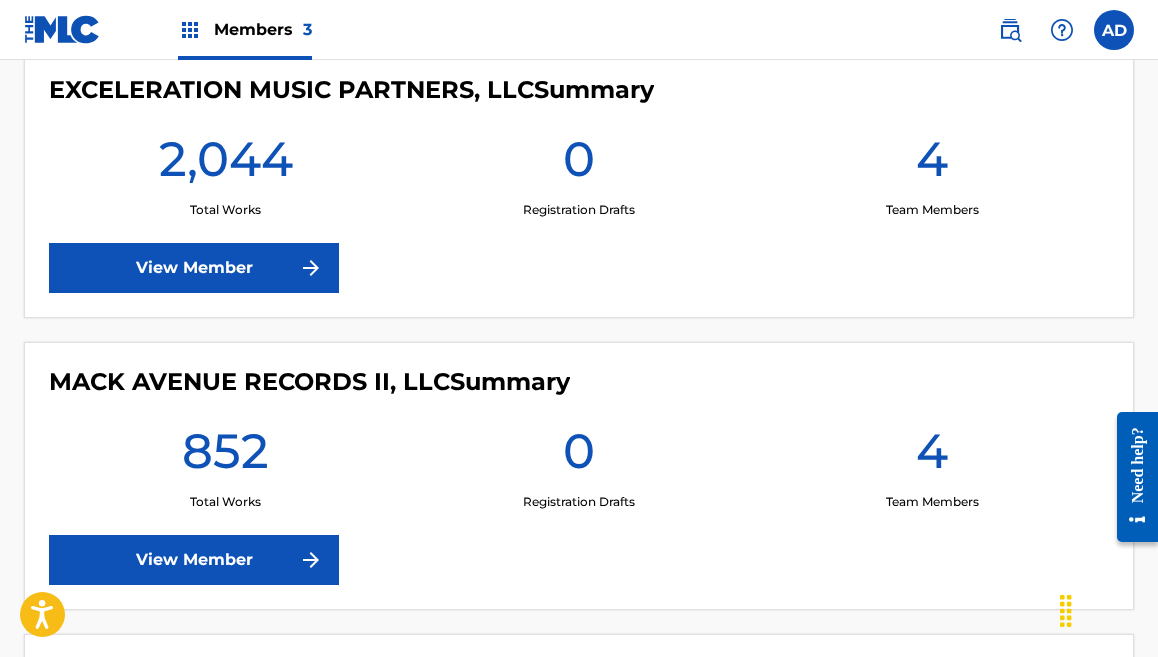 click on "View Member" at bounding box center (194, 560) 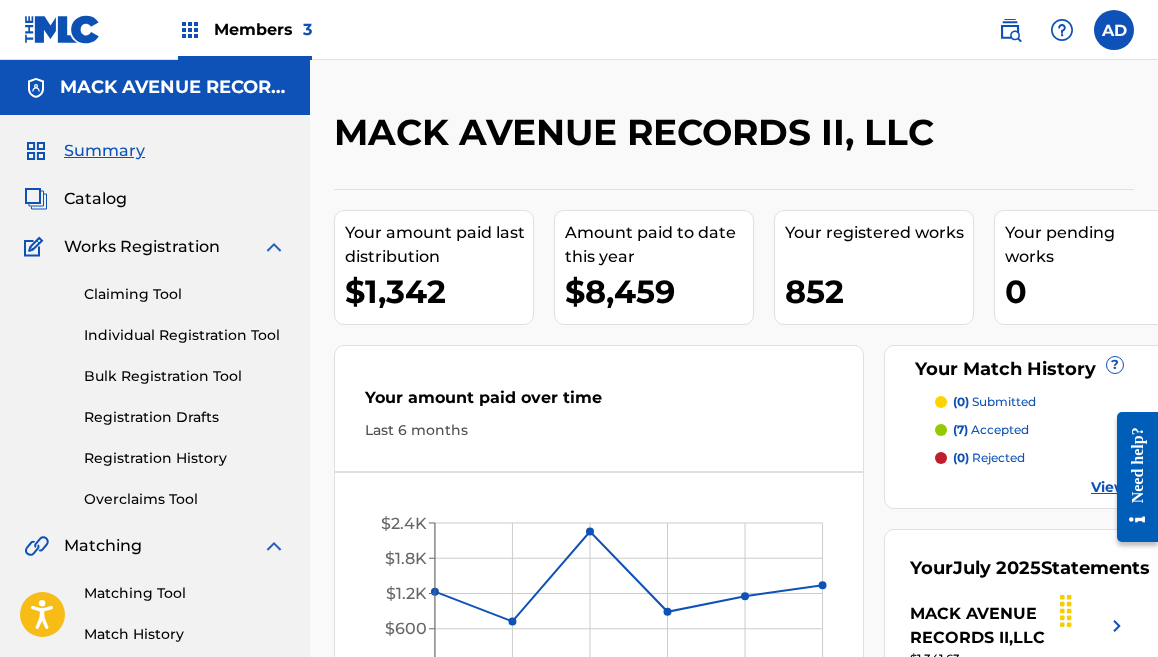 click on "Your amount paid over time Last 6 months" at bounding box center (599, 413) 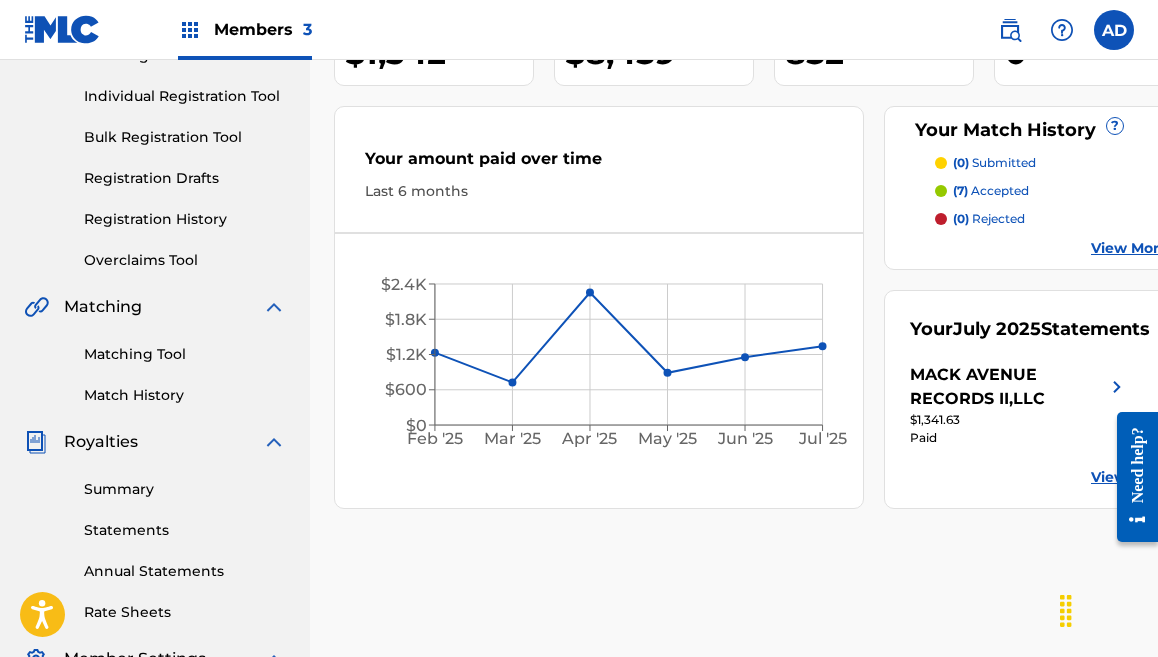 scroll, scrollTop: 240, scrollLeft: 0, axis: vertical 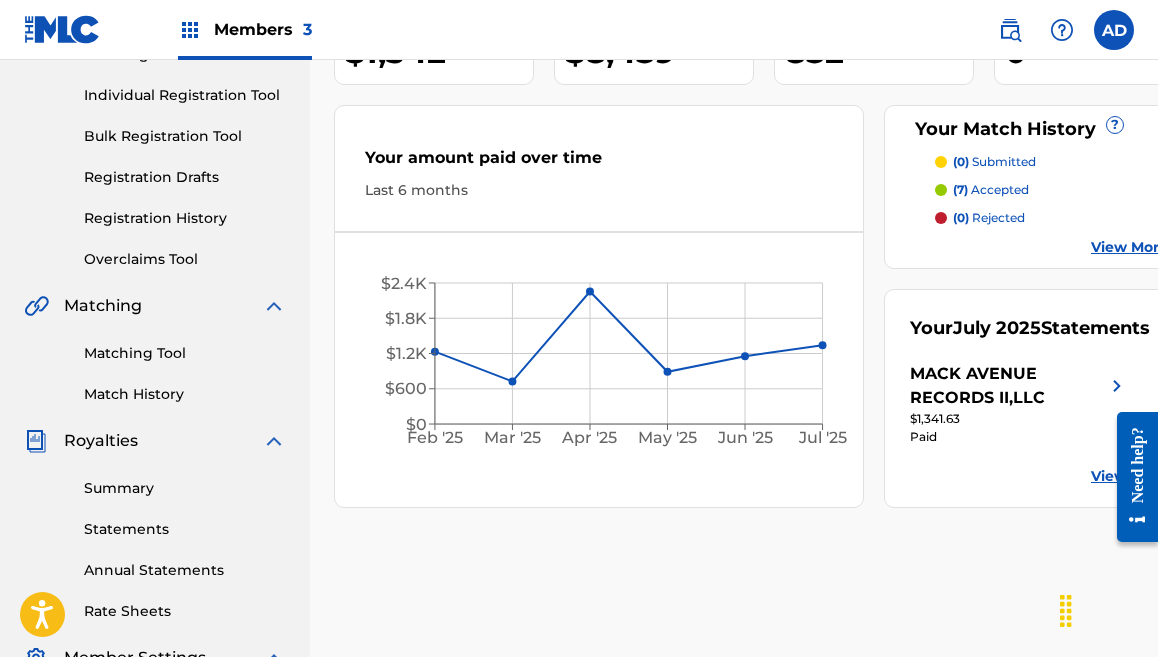 click on "Statements" at bounding box center [185, 529] 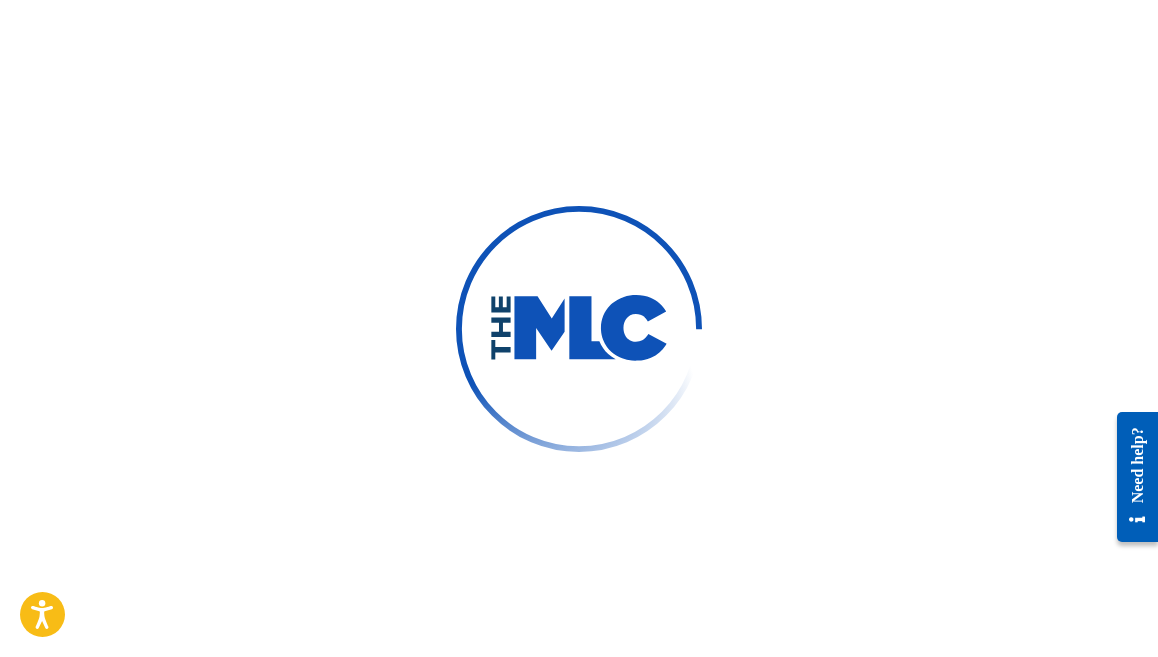 scroll, scrollTop: 0, scrollLeft: 0, axis: both 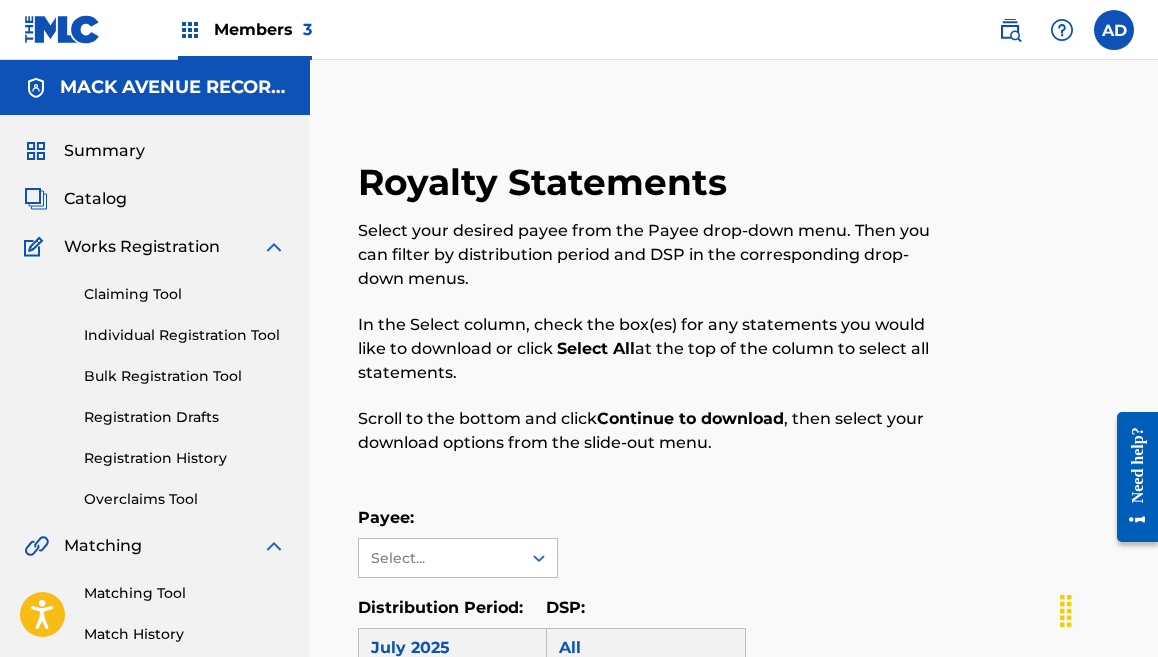 click on "Select your desired payee from the Payee drop-down menu. Then you can filter by distribution period and DSP in the corresponding drop-down menus." at bounding box center [647, 255] 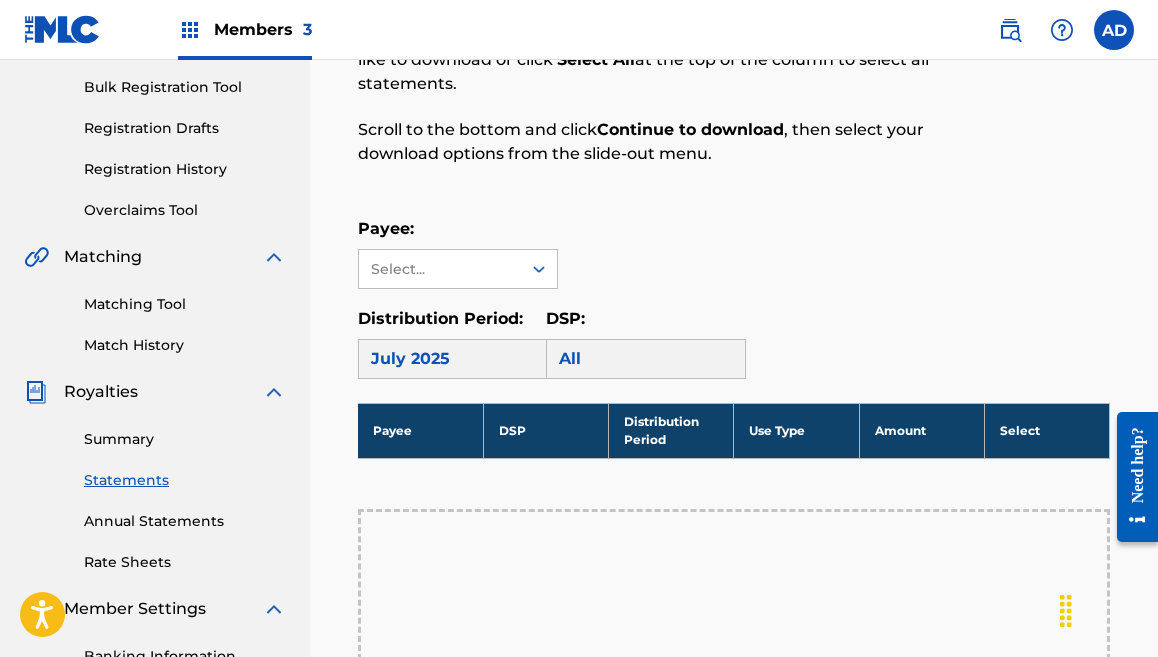 scroll, scrollTop: 320, scrollLeft: 0, axis: vertical 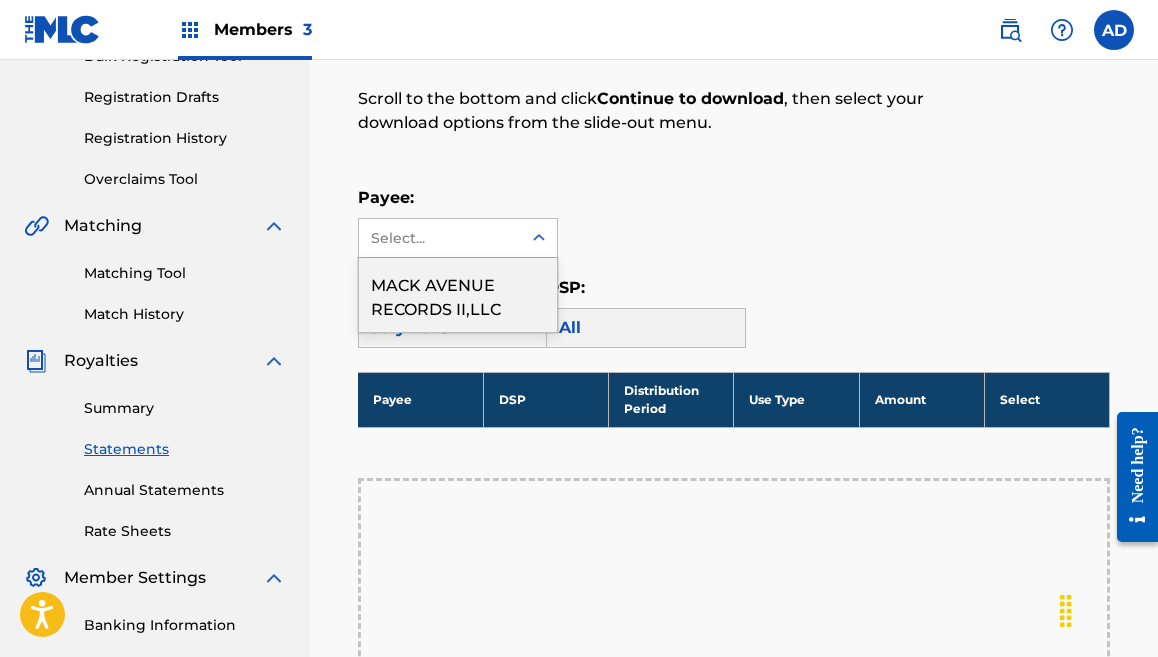 click at bounding box center [539, 238] 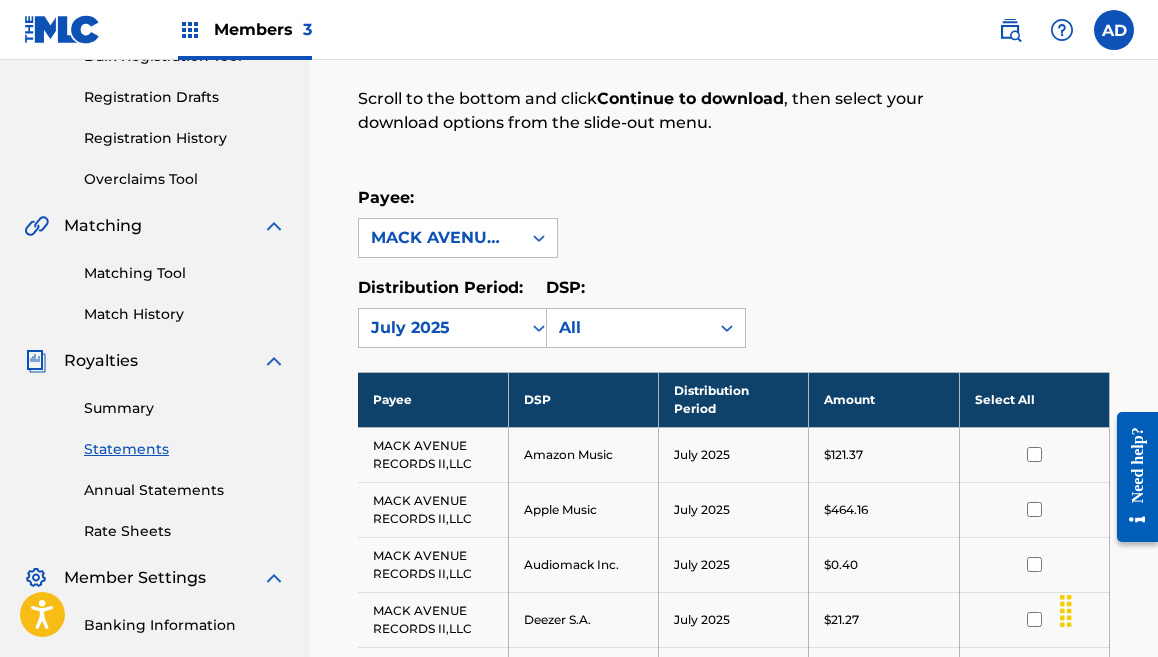 click on "Select All" at bounding box center (1034, 399) 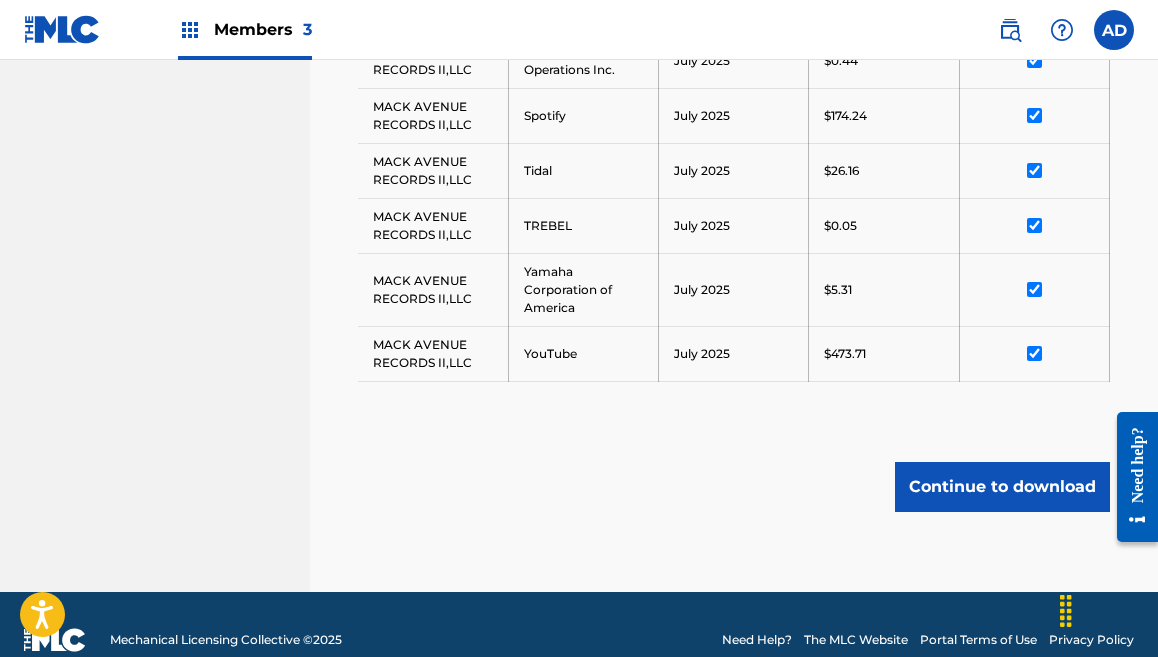 scroll, scrollTop: 1459, scrollLeft: 0, axis: vertical 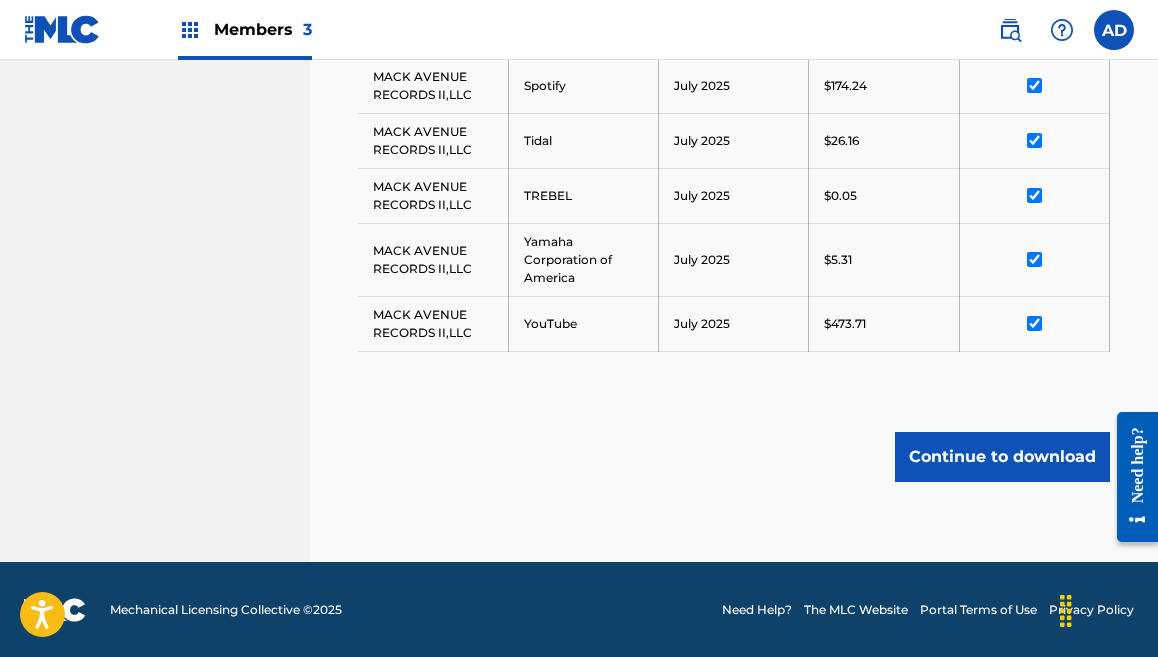 click on "Continue to download" at bounding box center [1002, 457] 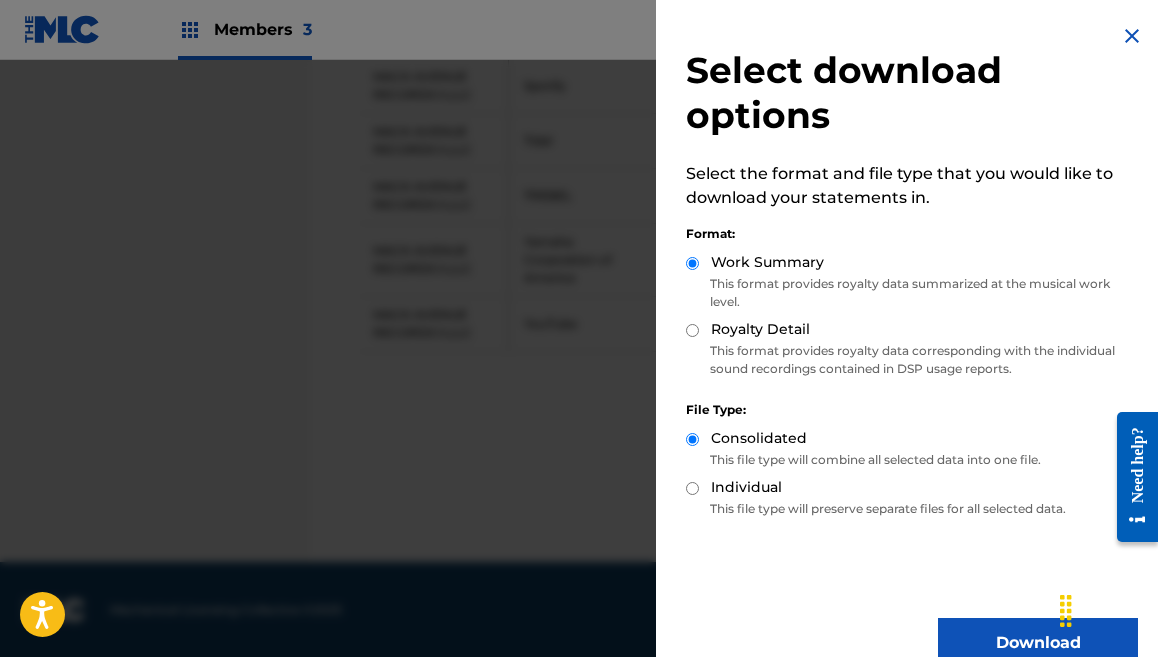 click on "Royalty Detail" at bounding box center (692, 330) 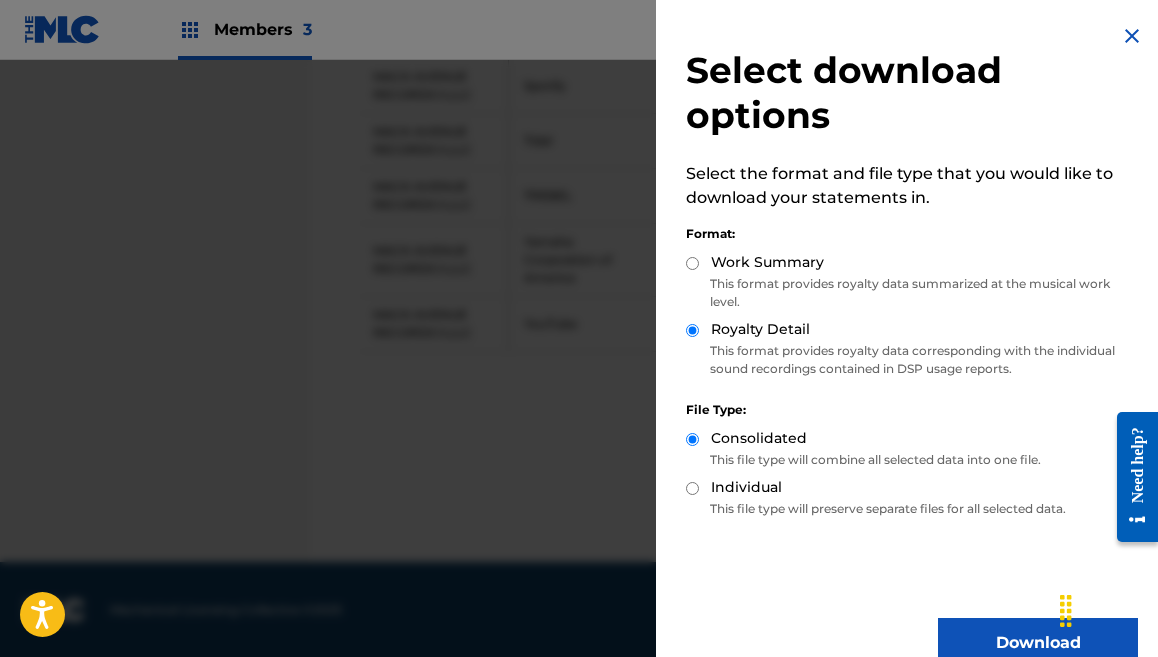 click on "Download" at bounding box center (1038, 643) 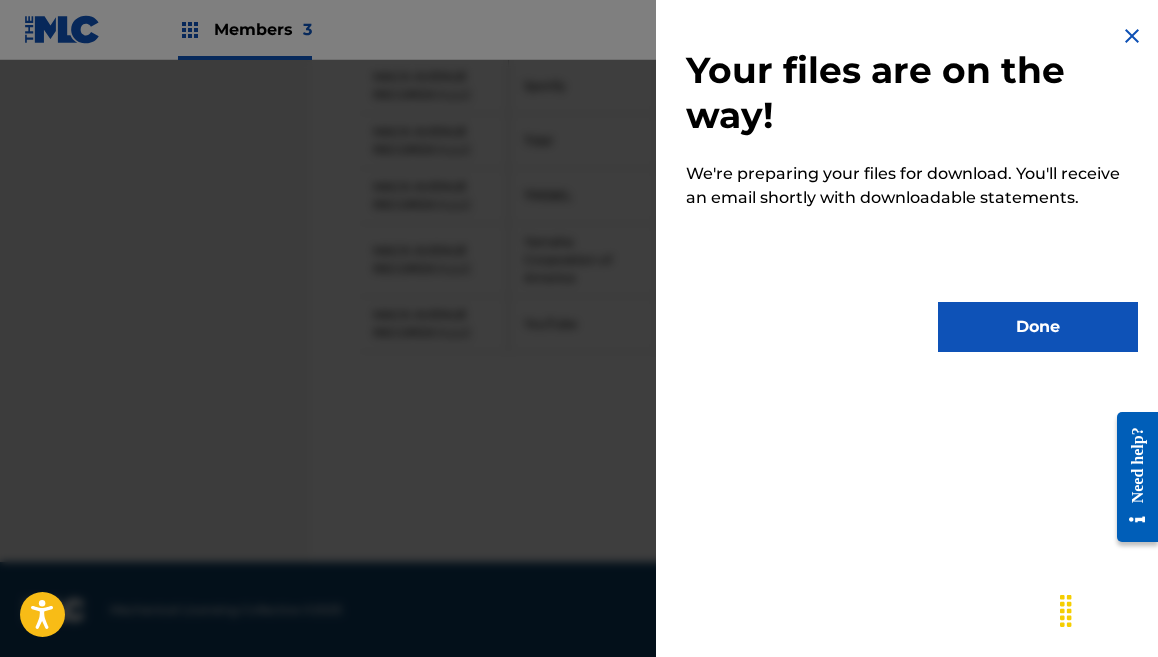 click on "Done" at bounding box center [1038, 327] 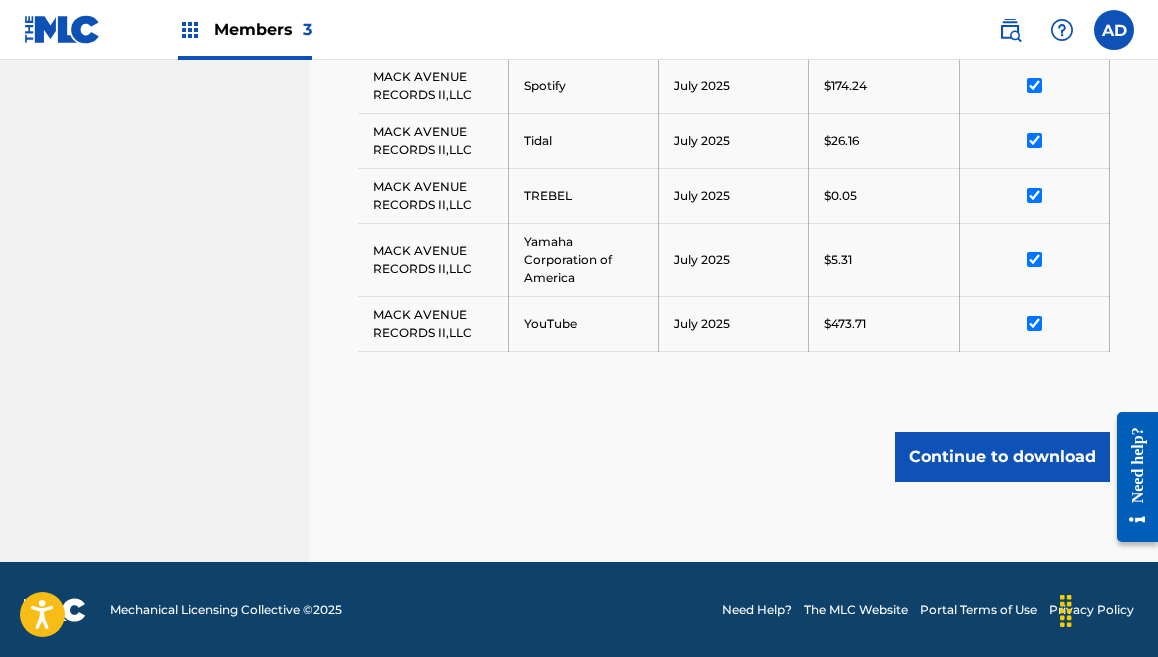 click on "Royalty Statements Select your desired payee from the Payee drop-down menu. Then you can filter by distribution period and DSP in the corresponding drop-down menus. In the Select column, check the box(es) for any statements you would like to download or click Select All at the top of the column to select all statements. Scroll to the bottom and click Continue to download , then select your download options from the slide-out menu. Payee: MACK AVENUE RECORDS II,LLC Distribution Period: July 2025 DSP: All Payee DSP Distribution Period Amount Deselect All MACK AVENUE RECORDS II,LLC Amazon Music July 2025 $121.37 MACK AVENUE RECORDS II,LLC Apple Music July 2025 $464.16 MACK AVENUE RECORDS II,LLC Audiomack Inc. July 2025 $0.40 MACK AVENUE RECORDS II,LLC Deezer S.A. July 2025 $21.27 MACK AVENUE RECORDS II,LLC Gabb Wireless July 2025 $0.00 MACK AVENUE RECORDS II,LLC GTL July 2025 $0.06 MACK AVENUE RECORDS II,LLC hoopla July 2025 $0.07 MACK AVENUE RECORDS II,LLC iHeartRadio July 2025 $9.61 LiveXLive July 2025" at bounding box center [734, -369] 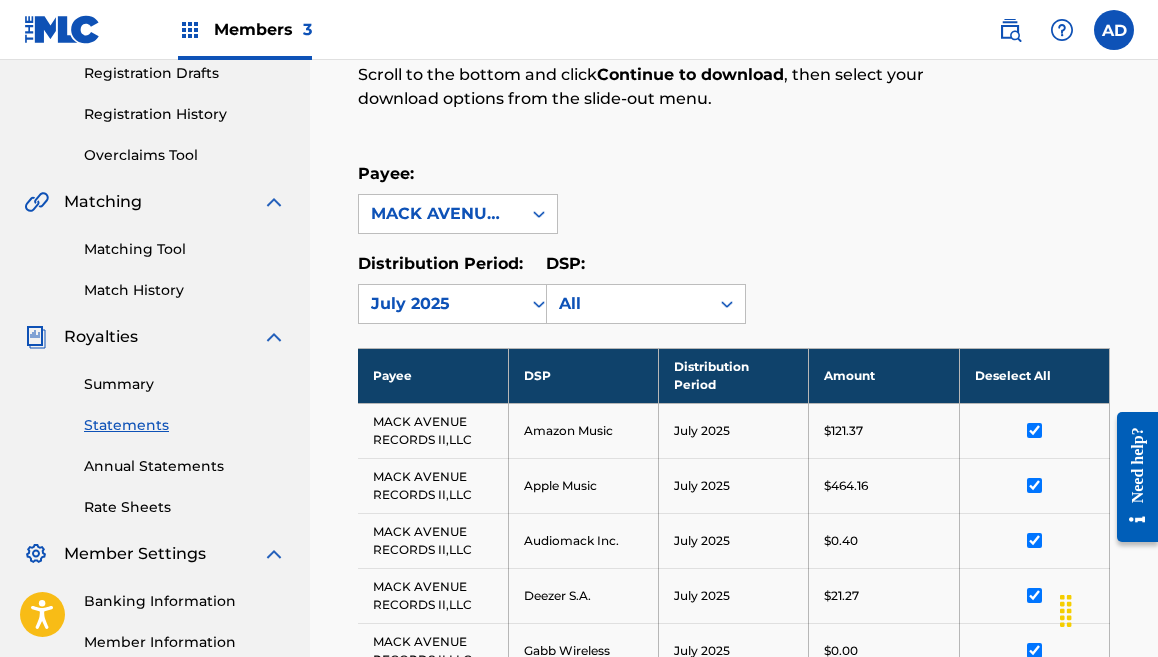 scroll, scrollTop: 339, scrollLeft: 0, axis: vertical 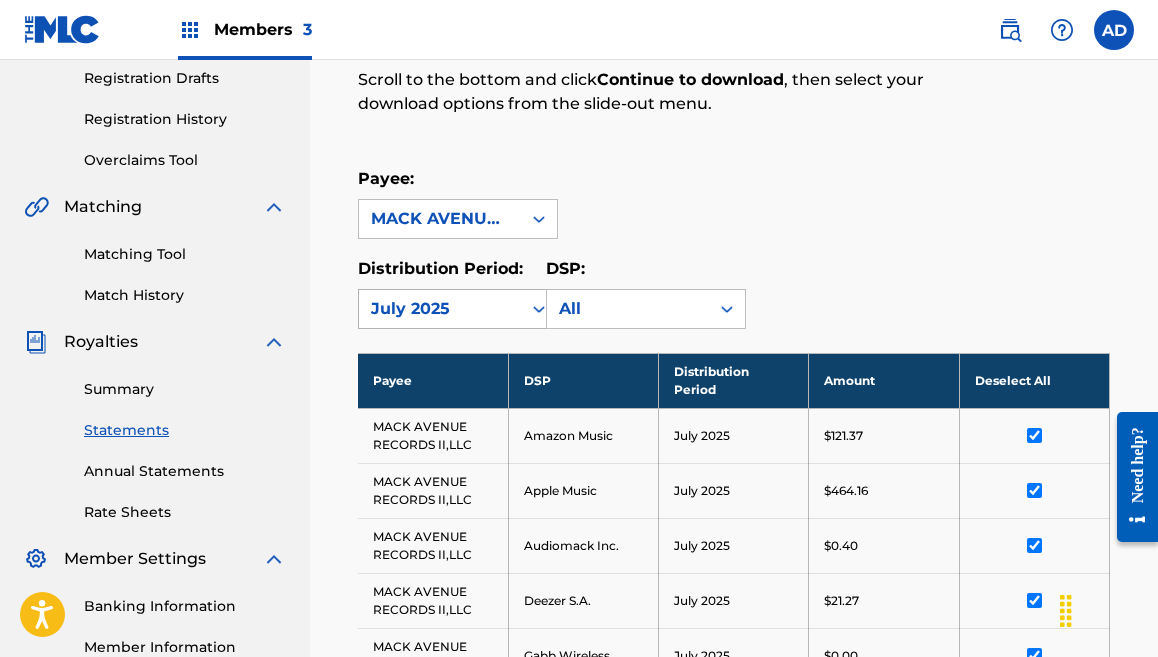 click on "July 2025" at bounding box center [458, 309] 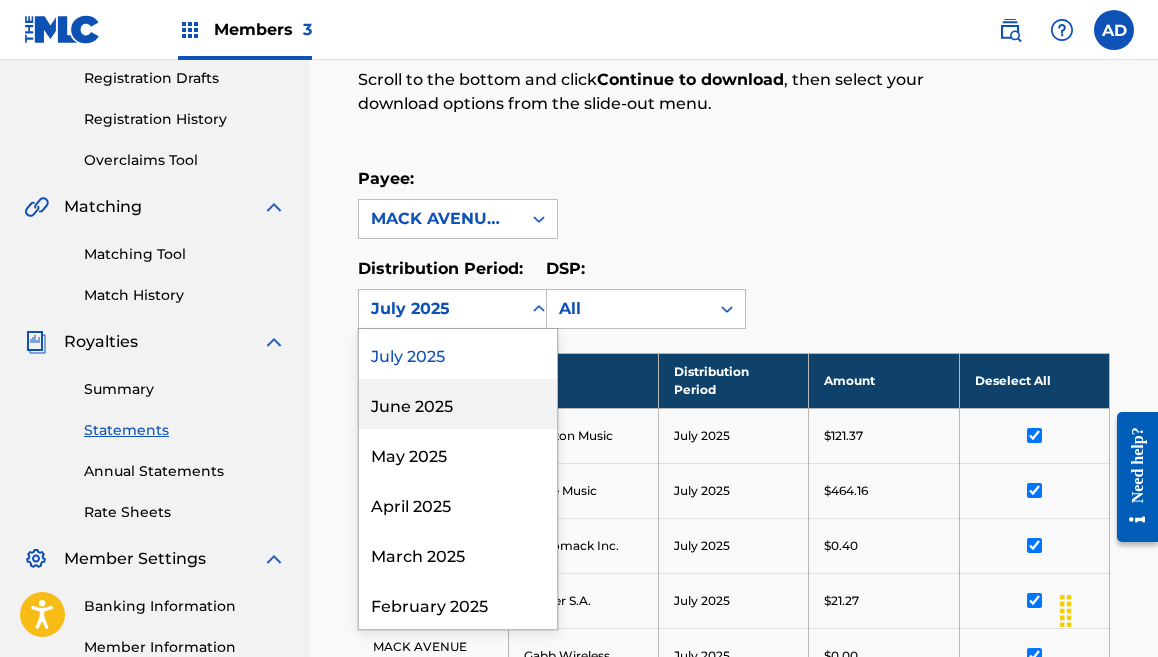 click on "June 2025" at bounding box center [458, 404] 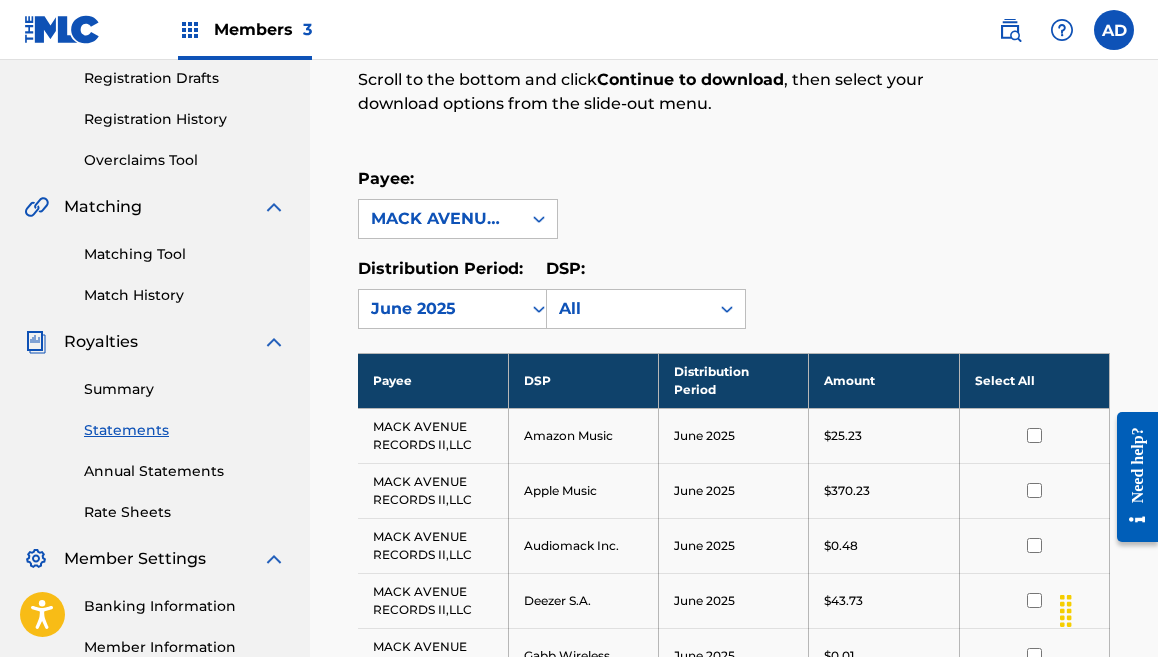 click on "Select All" at bounding box center (1034, 380) 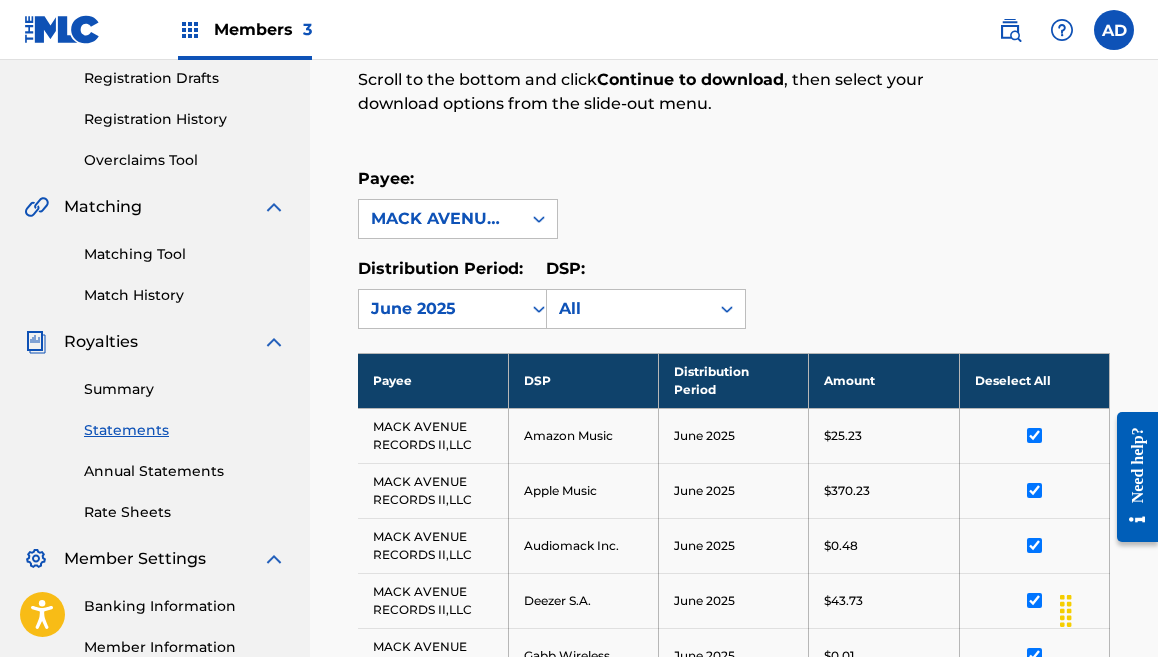 click on "Payee: MACK AVENUE RECORDS II,LLC" at bounding box center (734, 203) 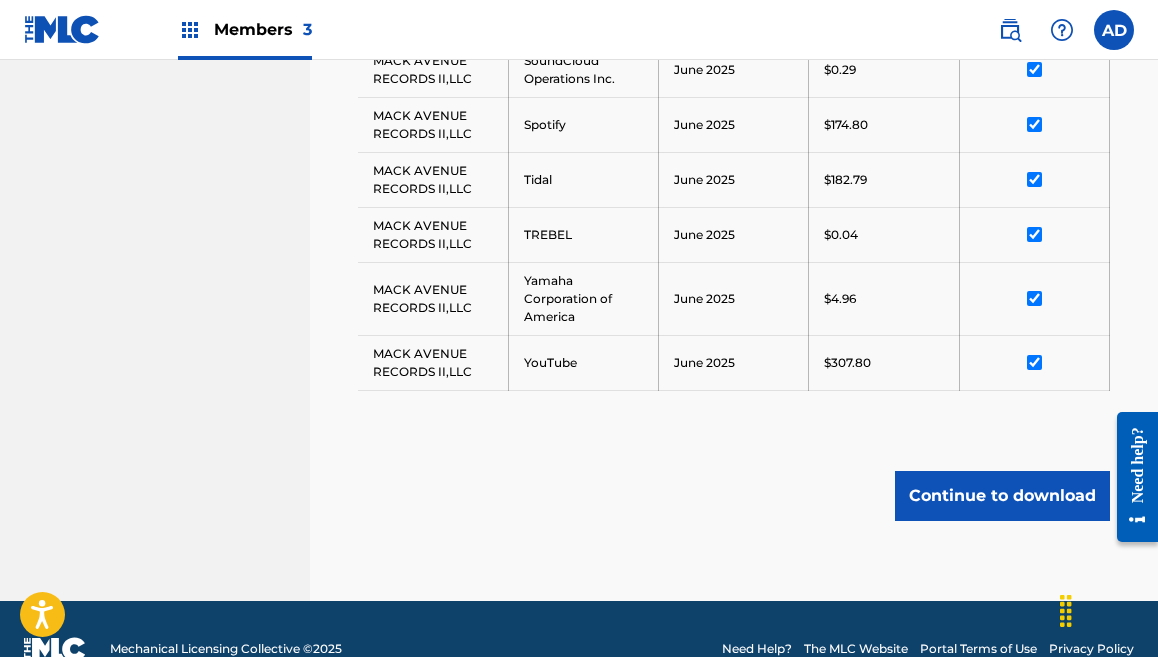 scroll, scrollTop: 1459, scrollLeft: 0, axis: vertical 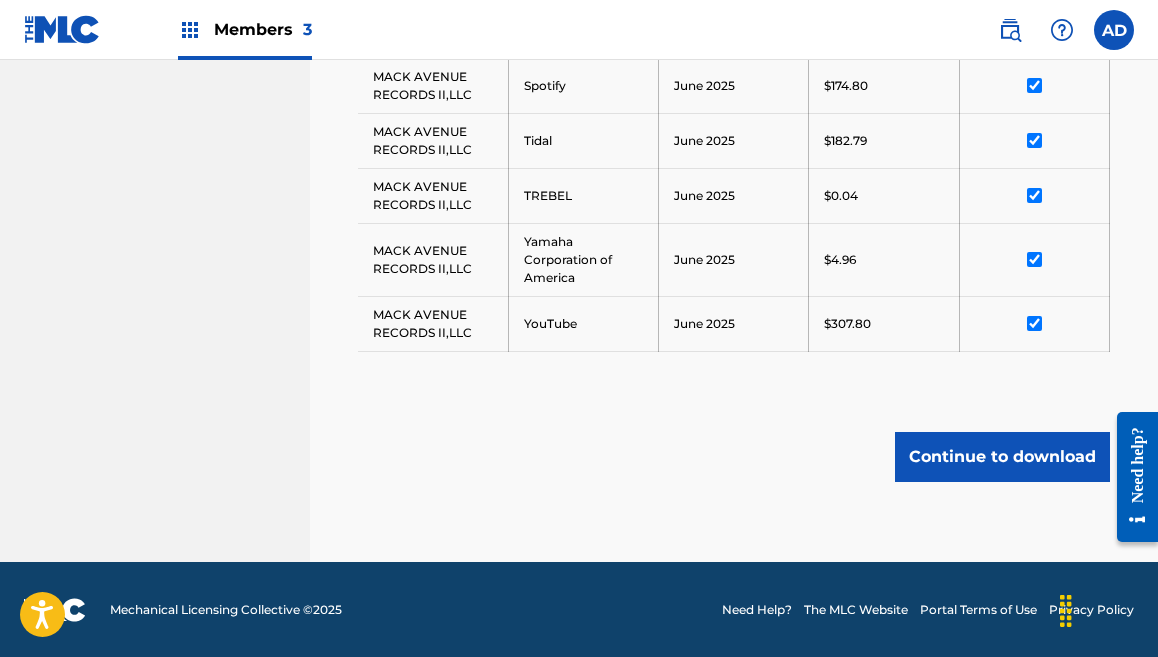 click on "Continue to download" at bounding box center (1002, 457) 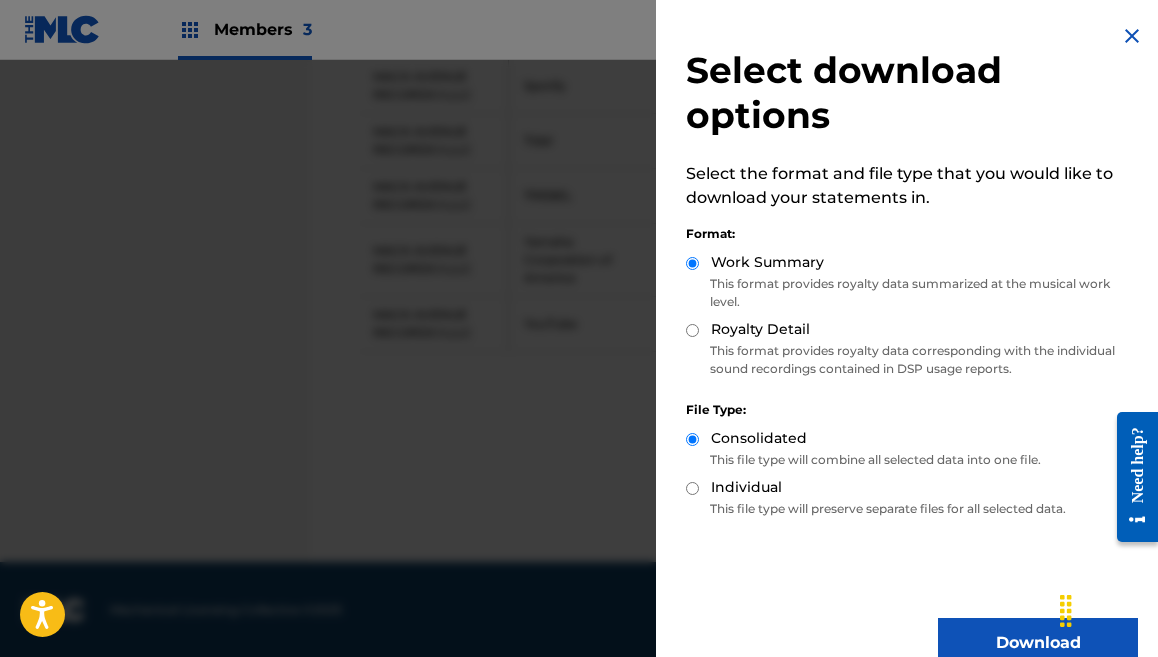 click on "Royalty Detail" at bounding box center [692, 330] 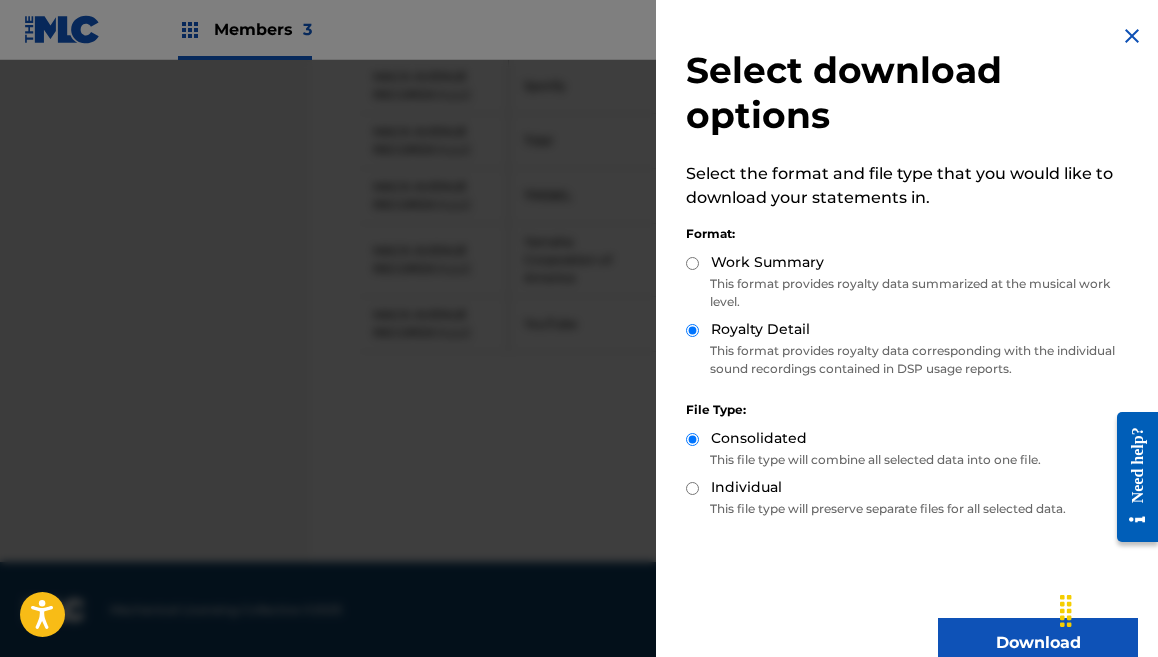 click on "Download" at bounding box center [1038, 643] 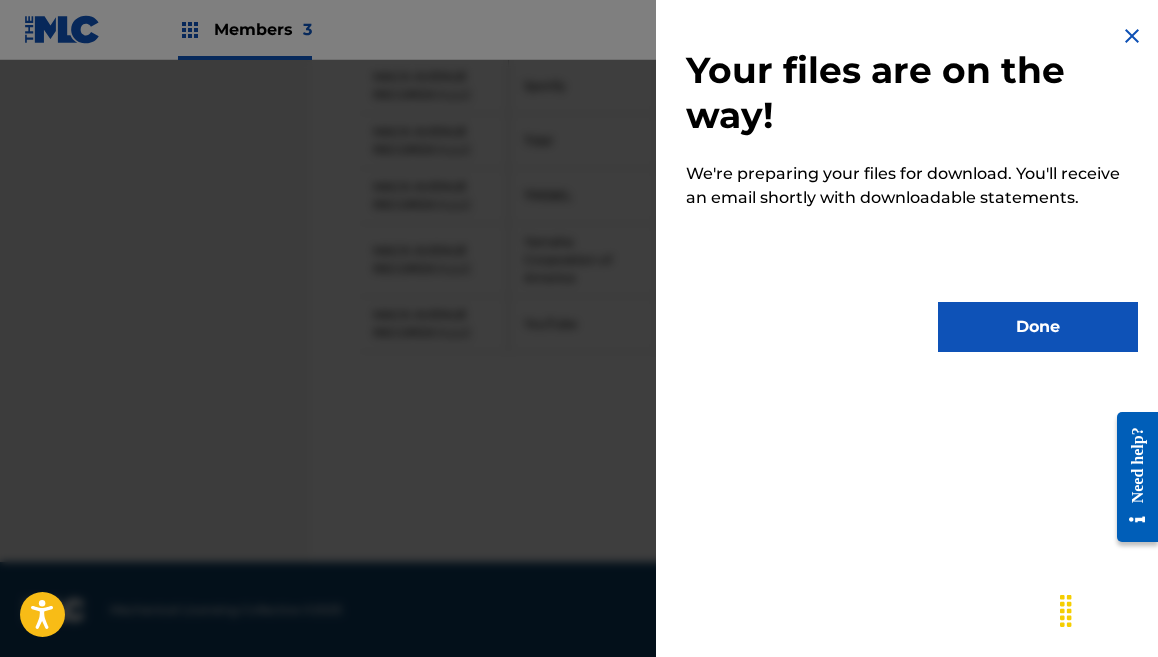 click on "Done" at bounding box center [1038, 327] 